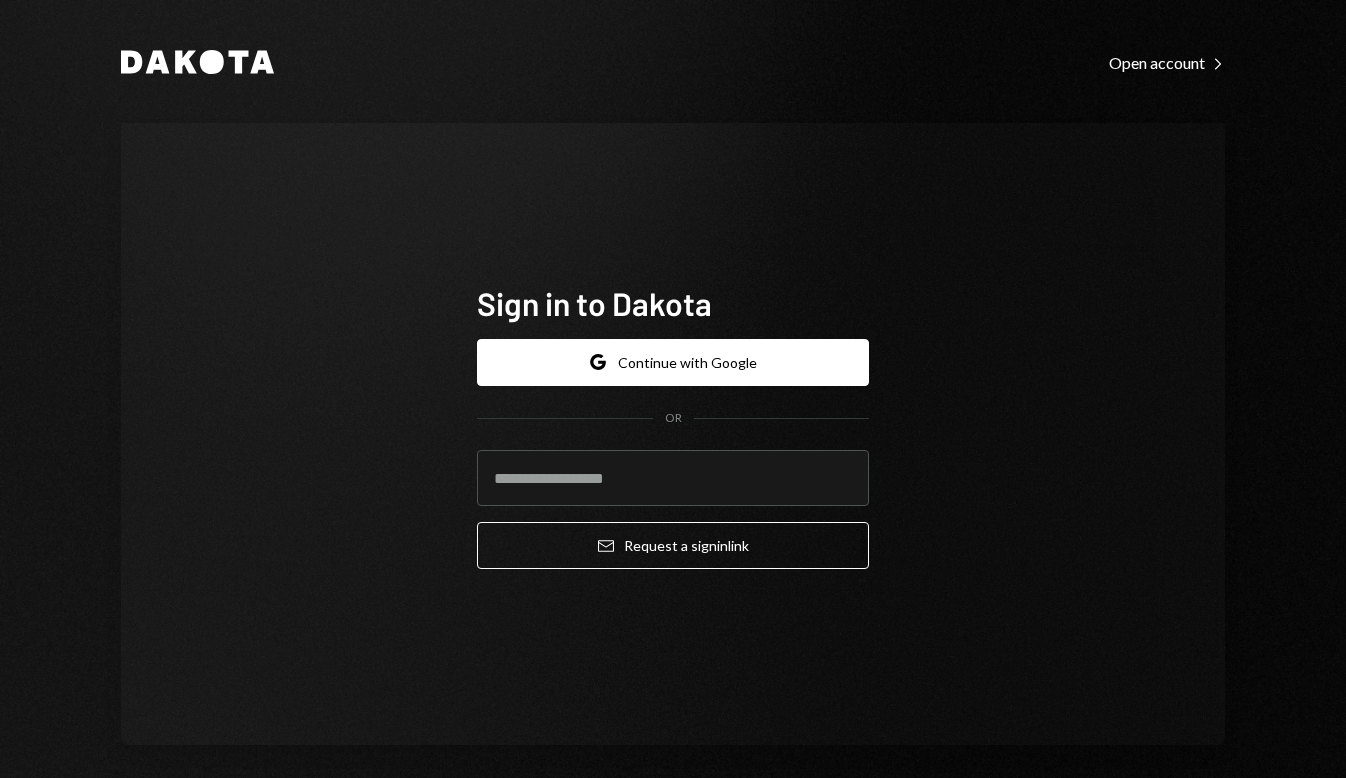 scroll, scrollTop: 0, scrollLeft: 0, axis: both 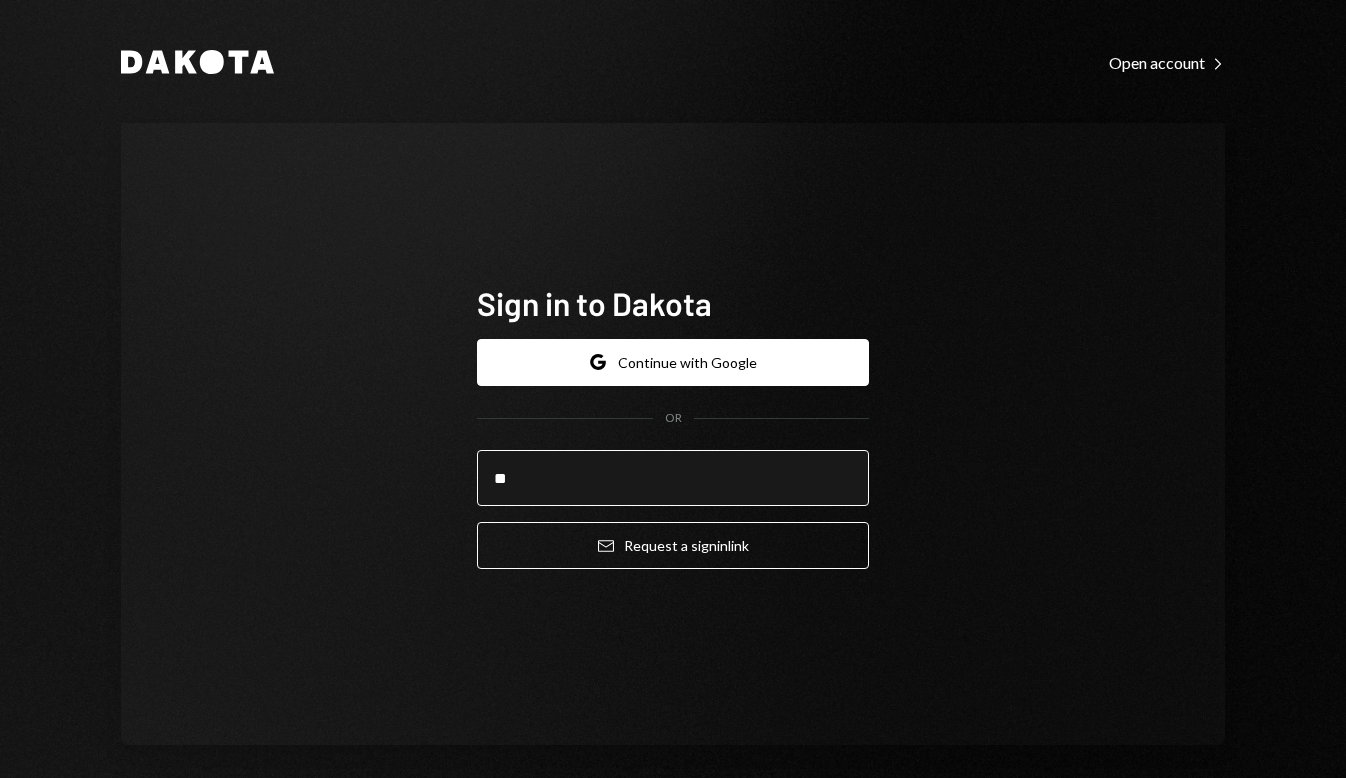type on "**********" 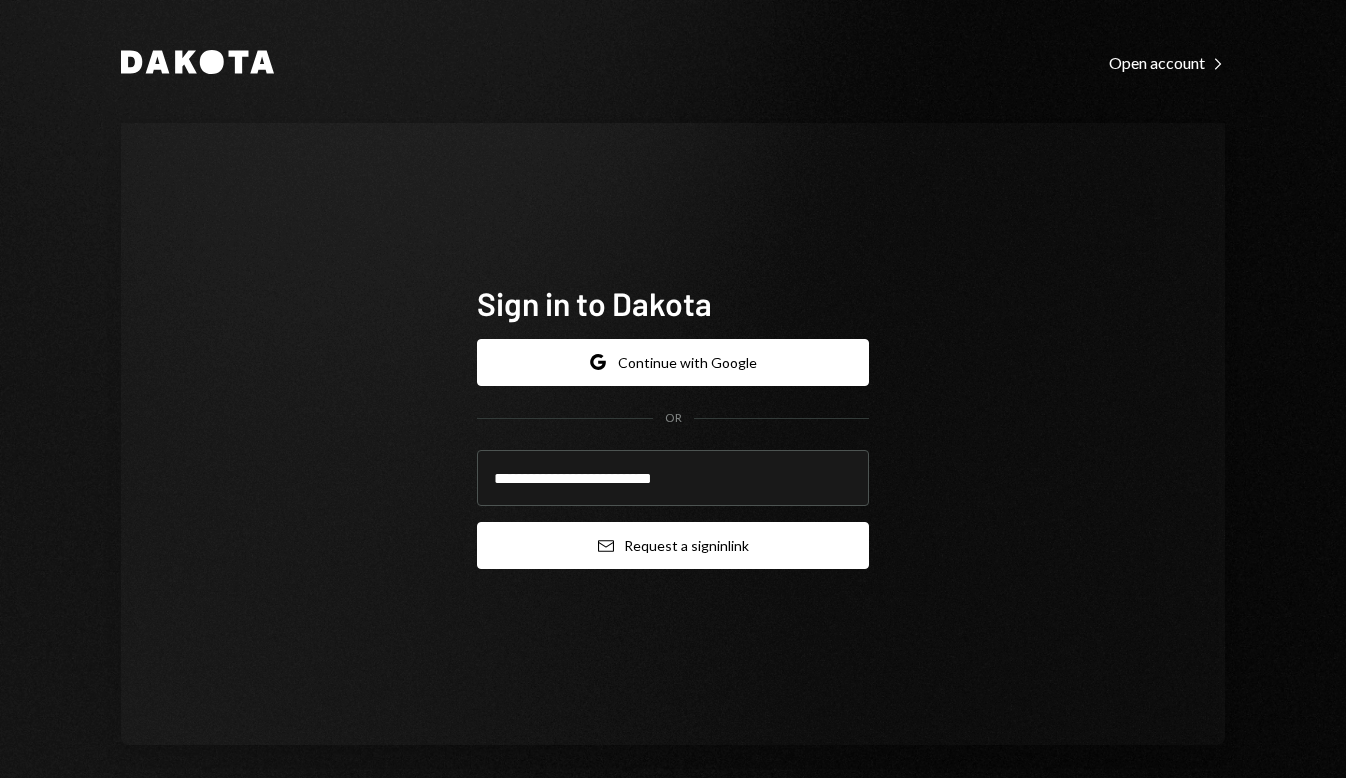click on "Email Request a sign  in  link" at bounding box center (673, 545) 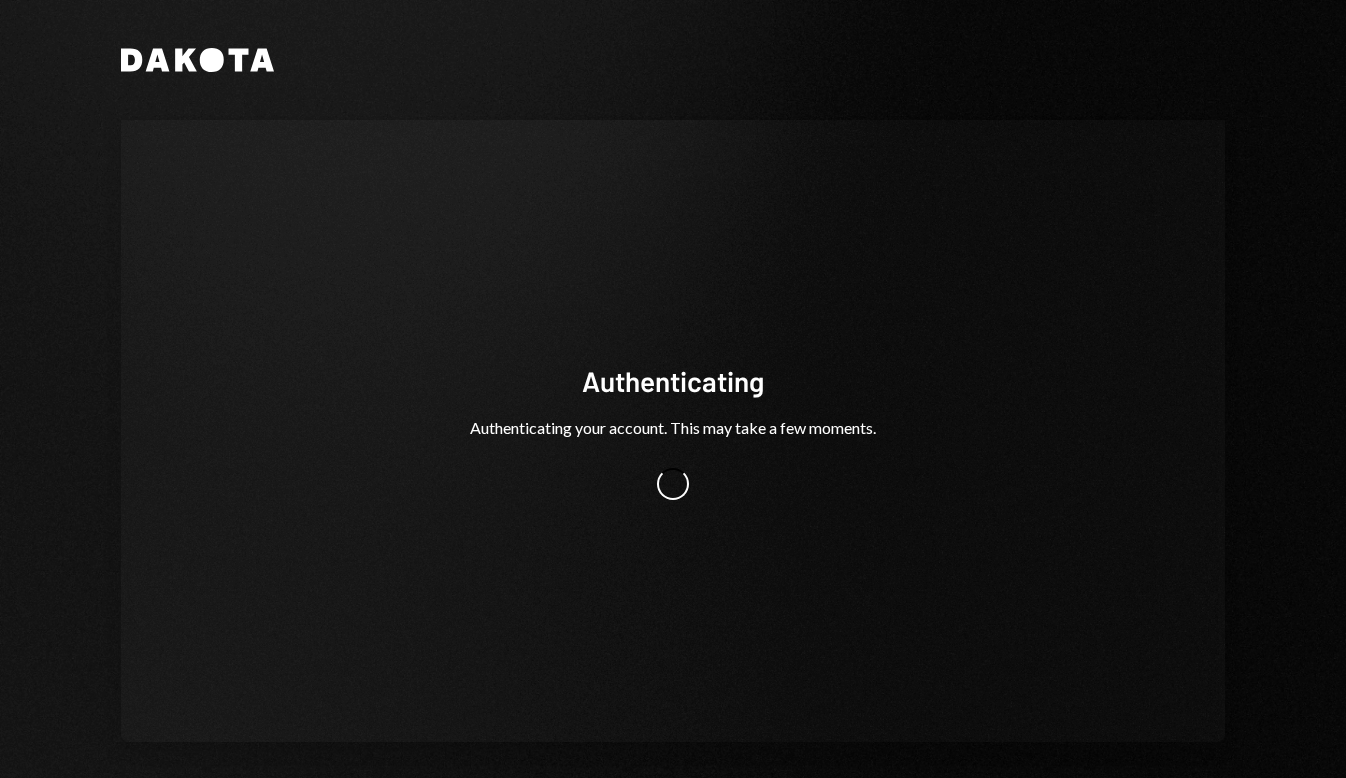 scroll, scrollTop: 0, scrollLeft: 0, axis: both 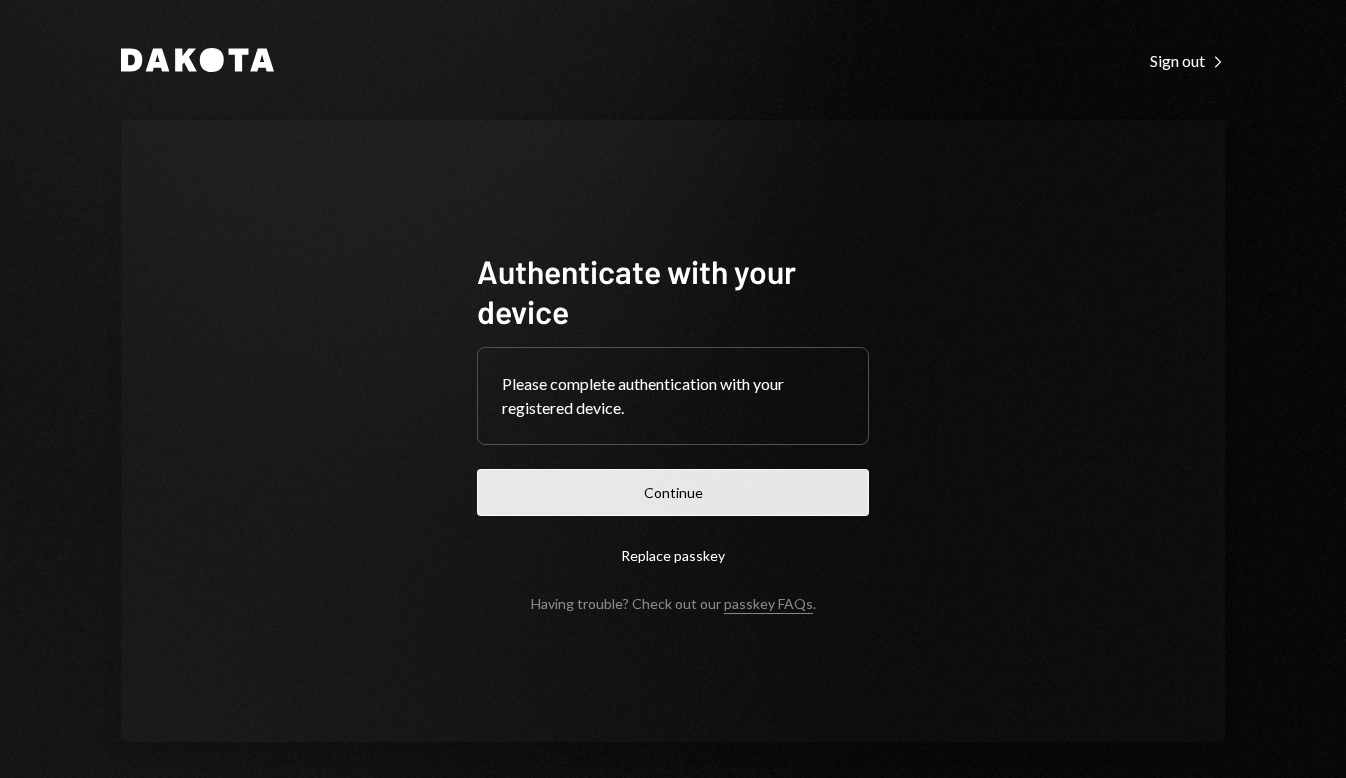 click on "Continue" at bounding box center [673, 492] 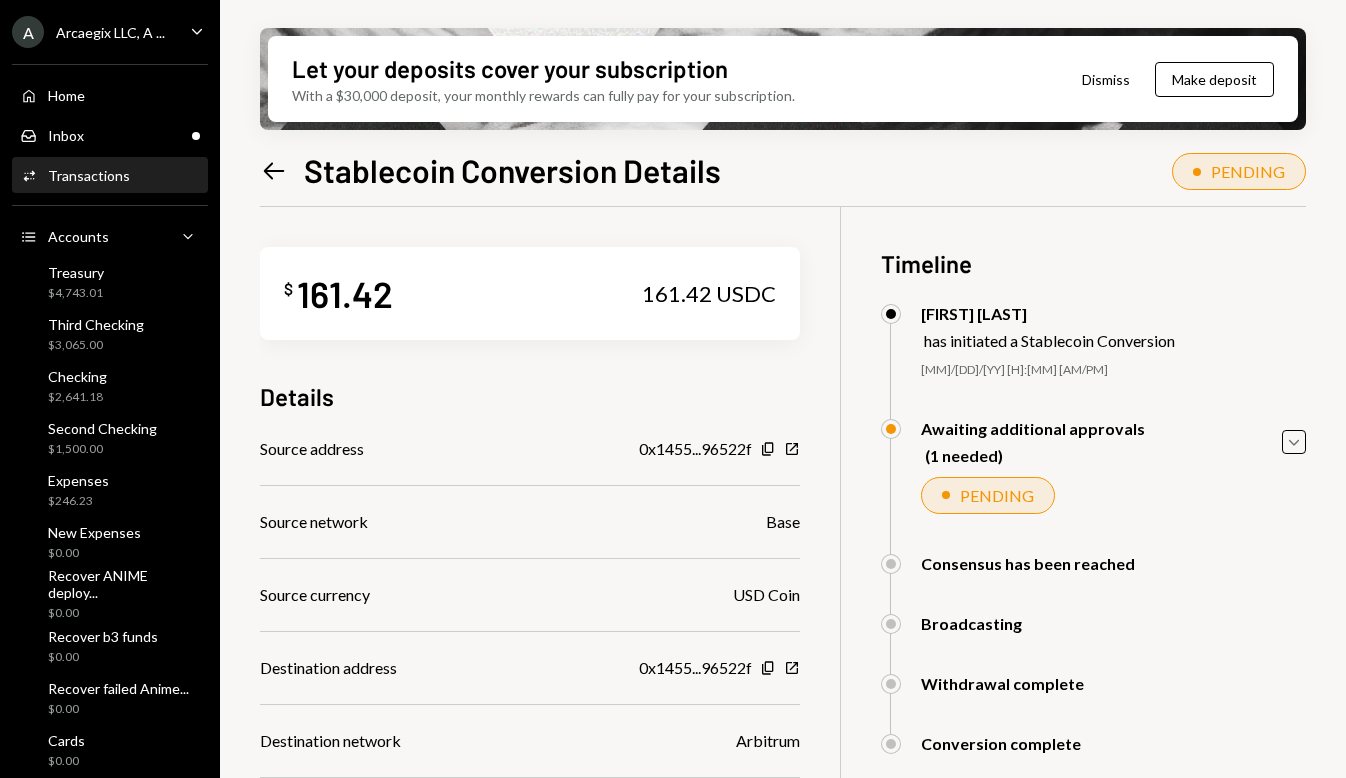 scroll, scrollTop: 0, scrollLeft: 0, axis: both 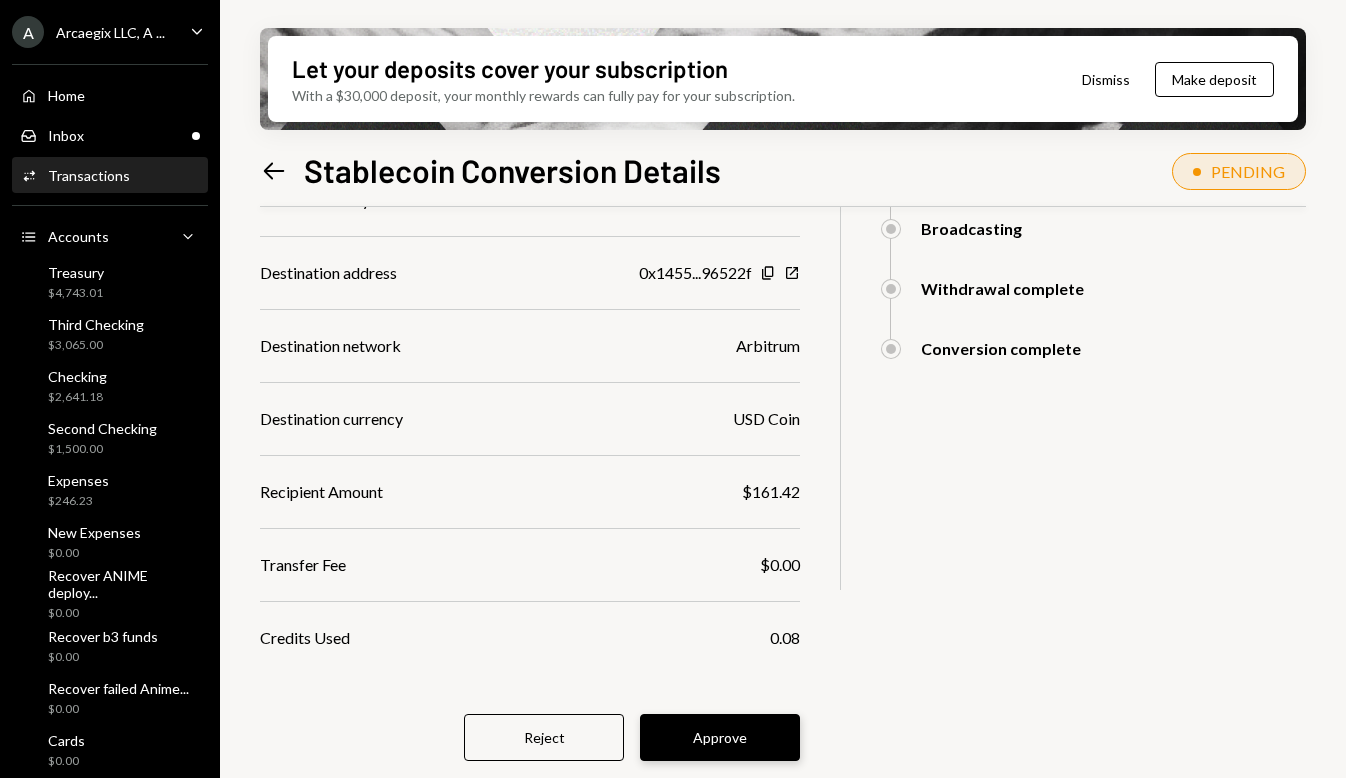 click on "Approve" at bounding box center [720, 737] 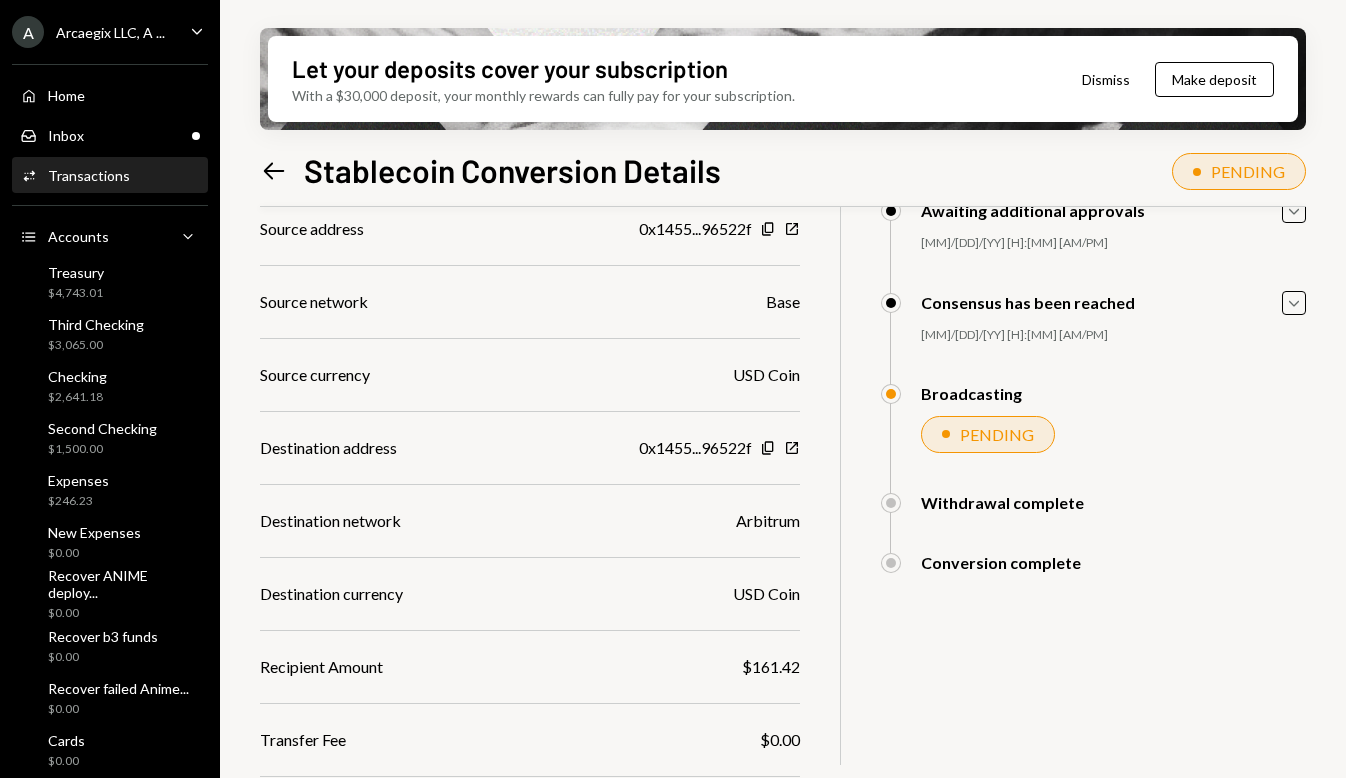 scroll, scrollTop: 117, scrollLeft: 0, axis: vertical 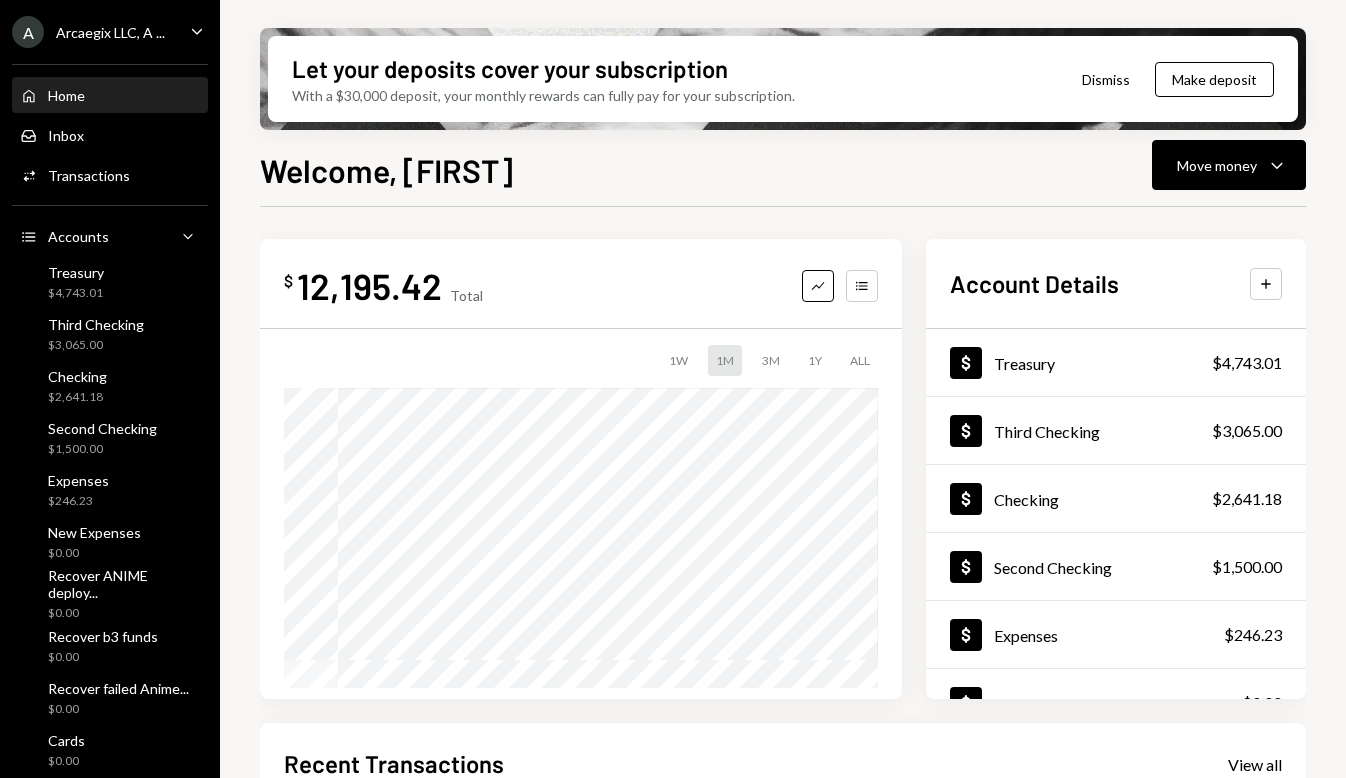 click on "Caret Down" at bounding box center [197, 31] 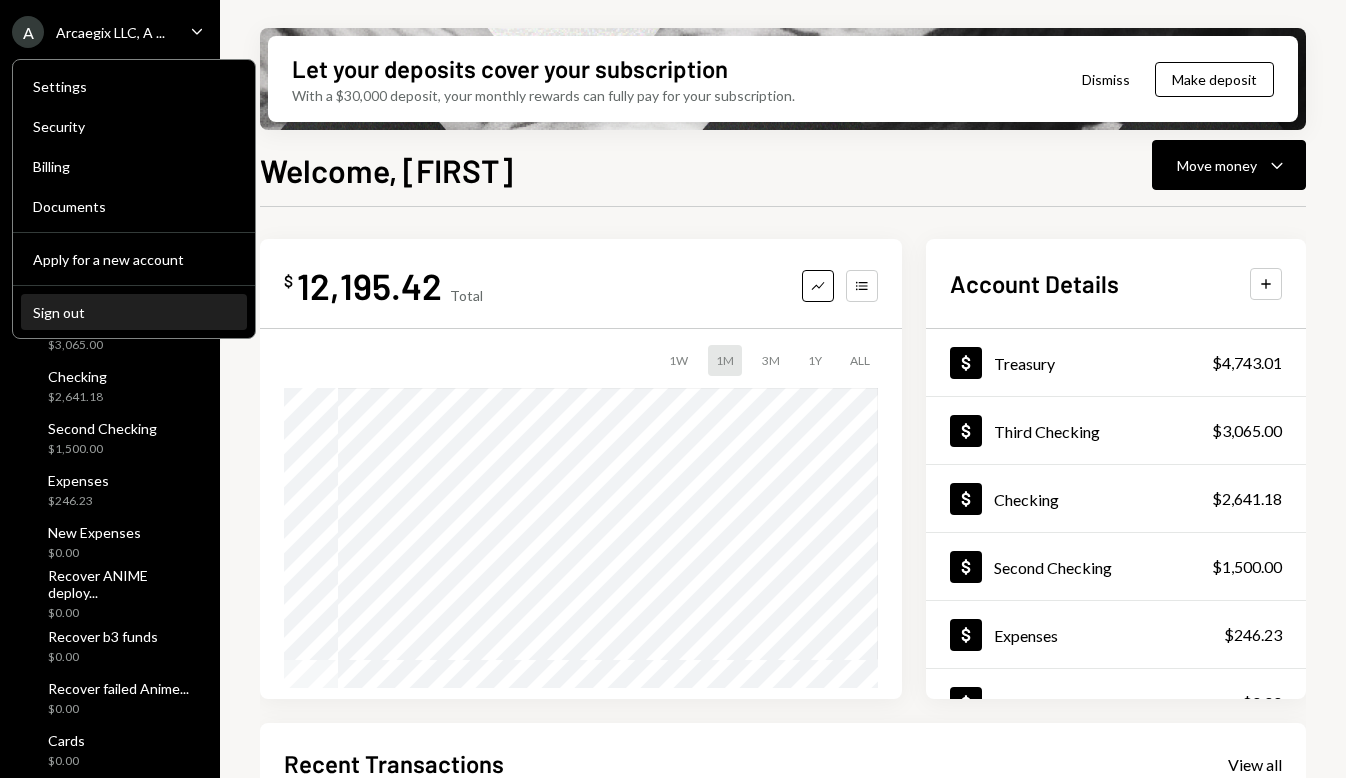 click on "Sign out" at bounding box center [134, 259] 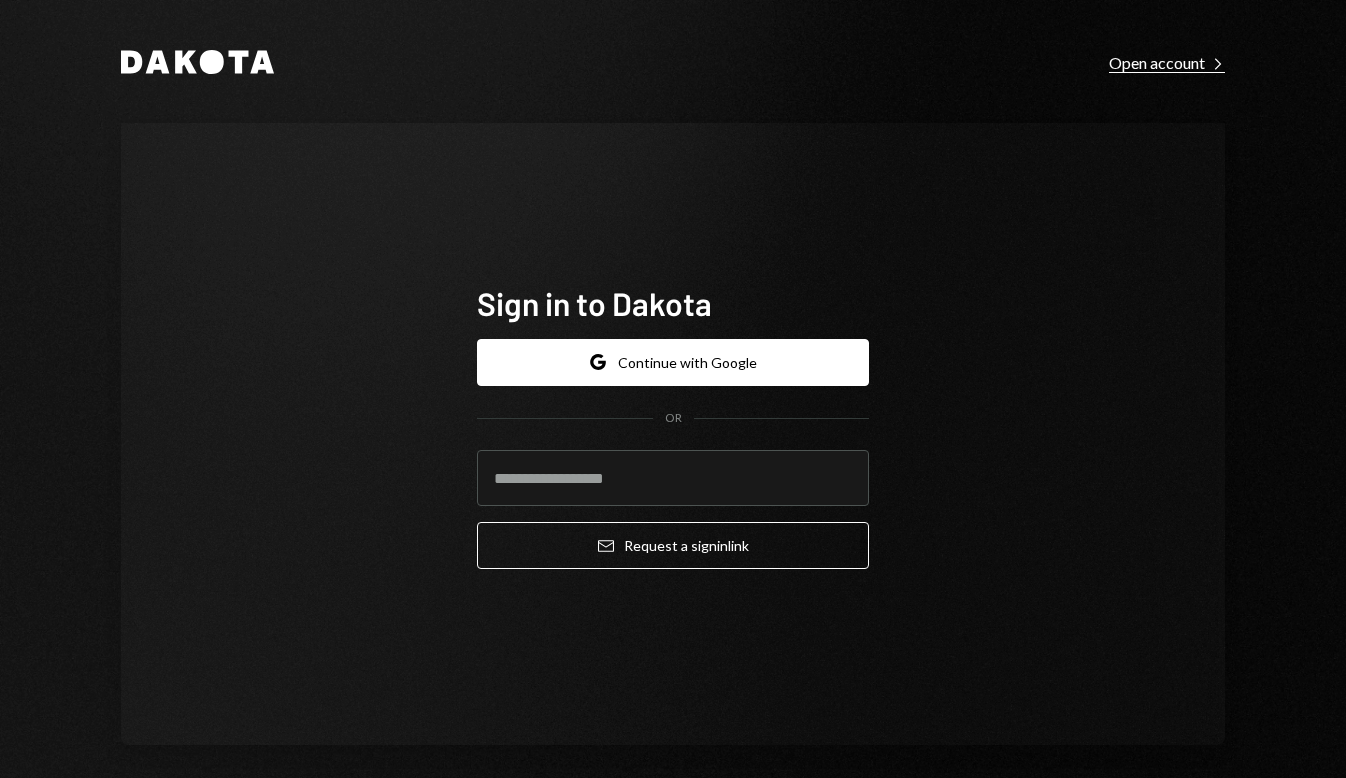 click on "Open account Right Caret" at bounding box center (1167, 63) 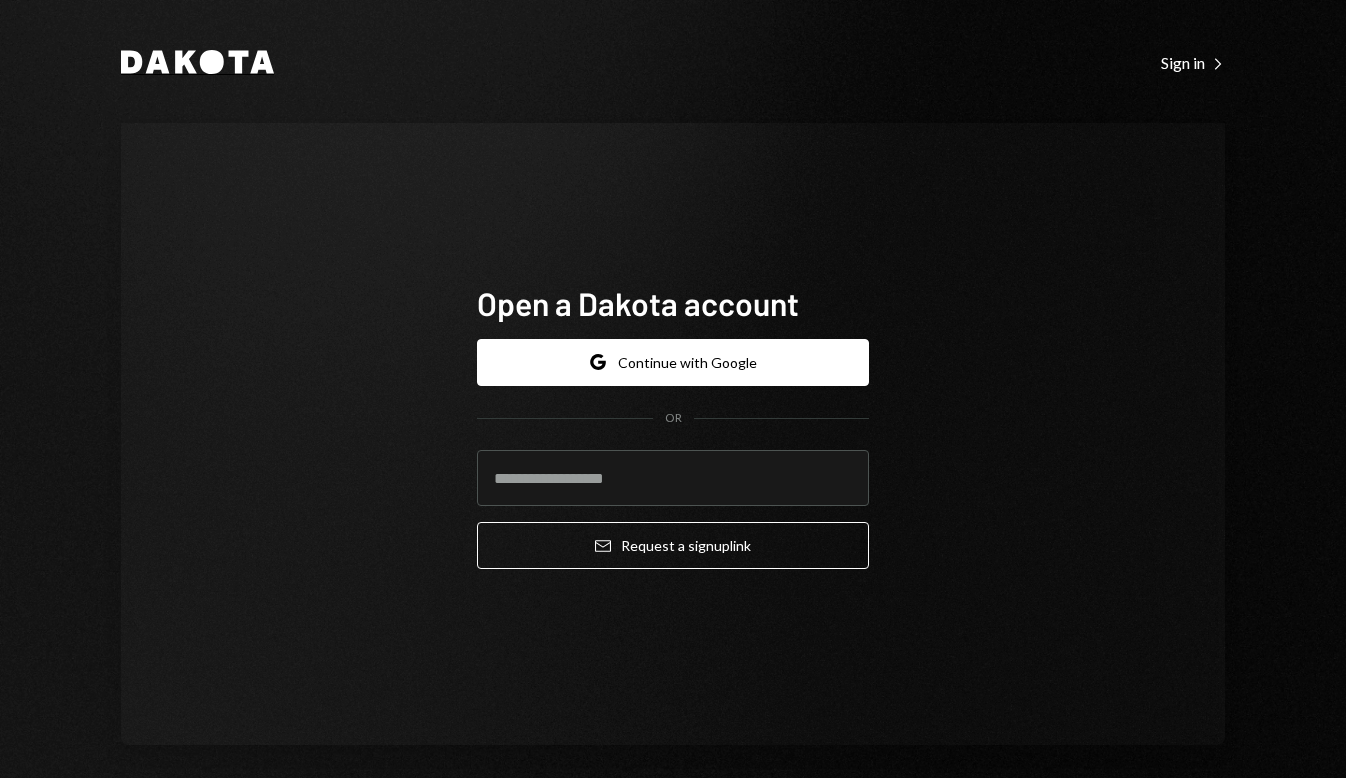 click at bounding box center [212, 62] 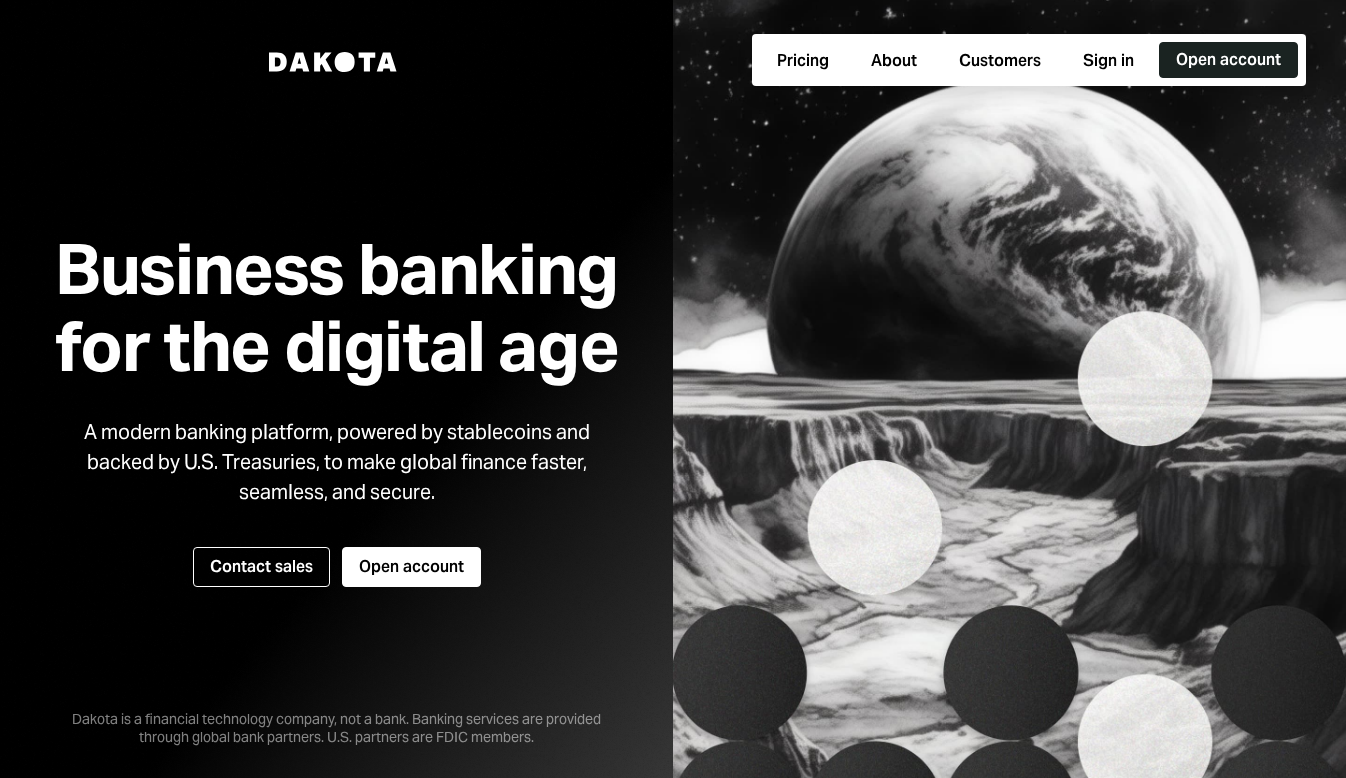 click on "Open account" at bounding box center [1228, 60] 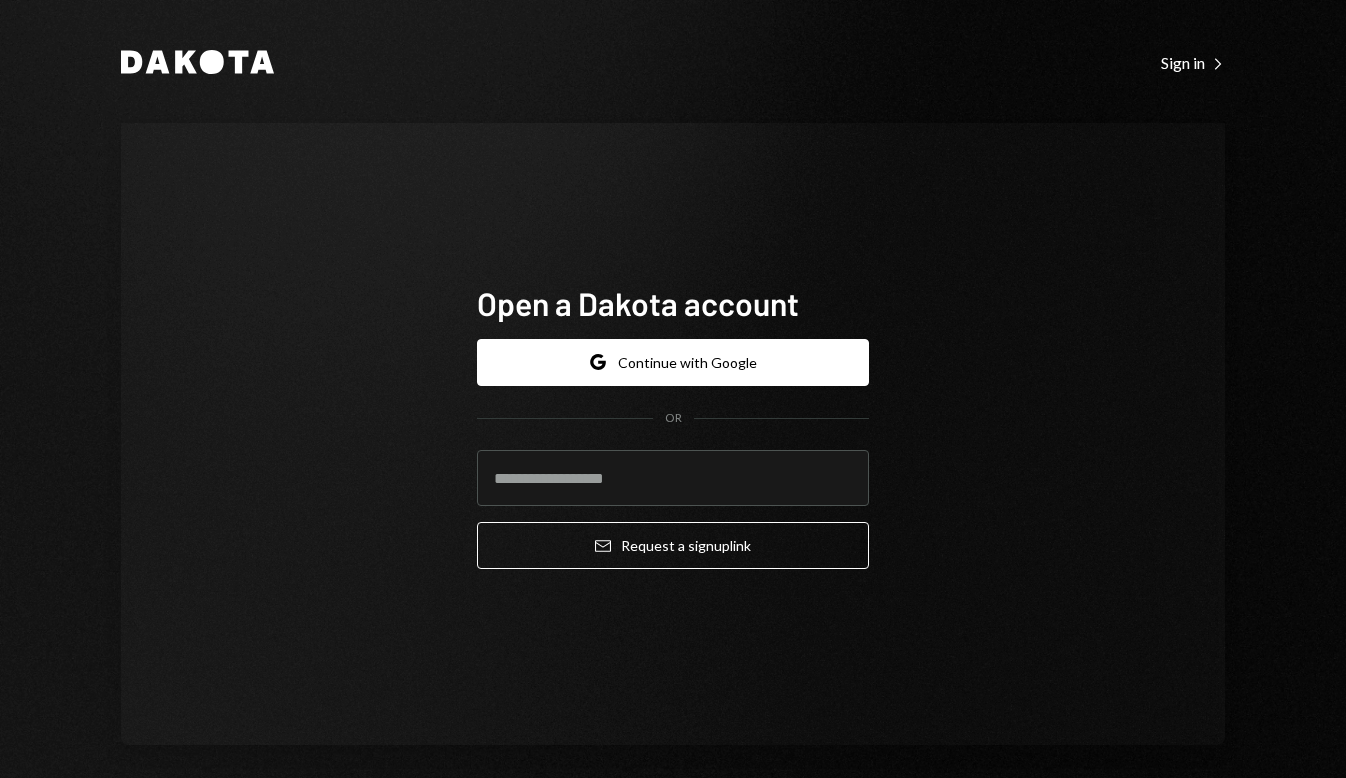 scroll, scrollTop: 15, scrollLeft: 0, axis: vertical 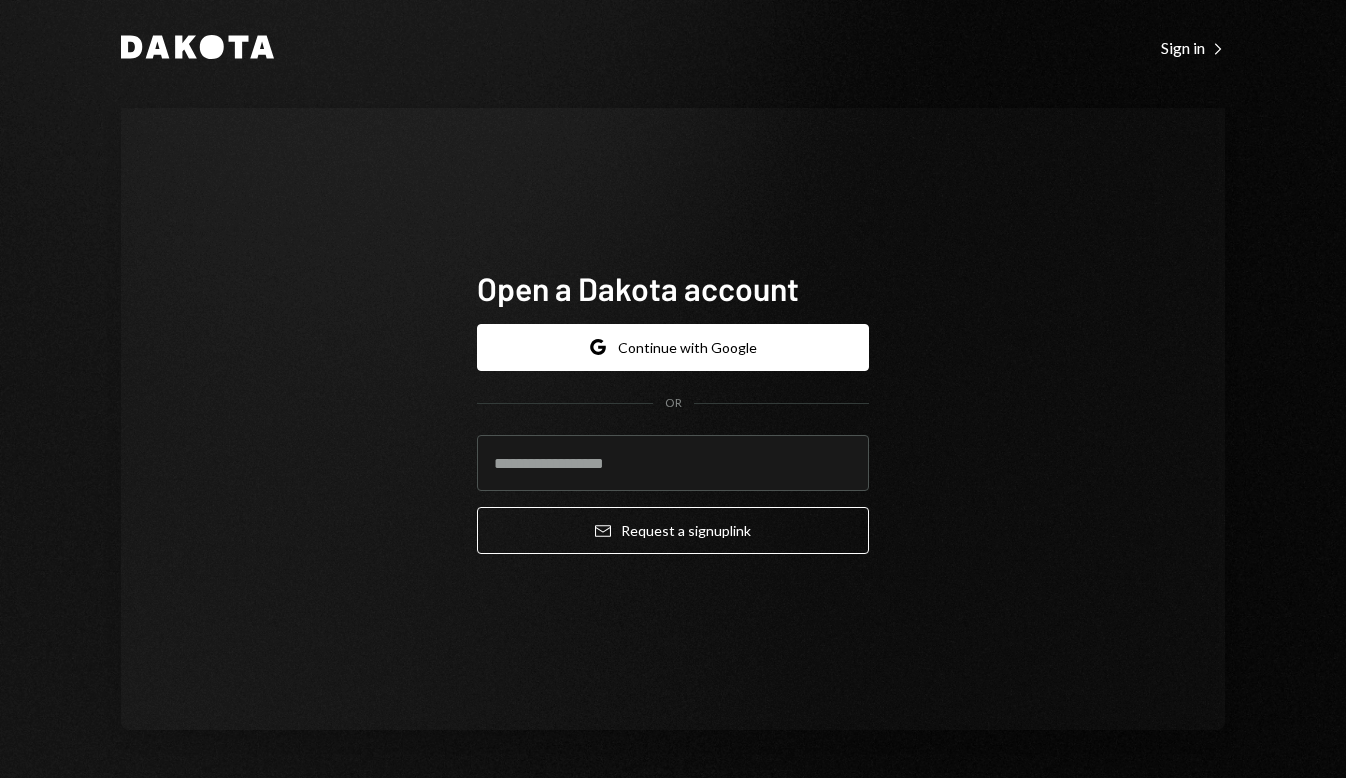 click on "Open a Dakota account Google  Continue with Google OR Email Request a sign  up  link" at bounding box center [673, 419] 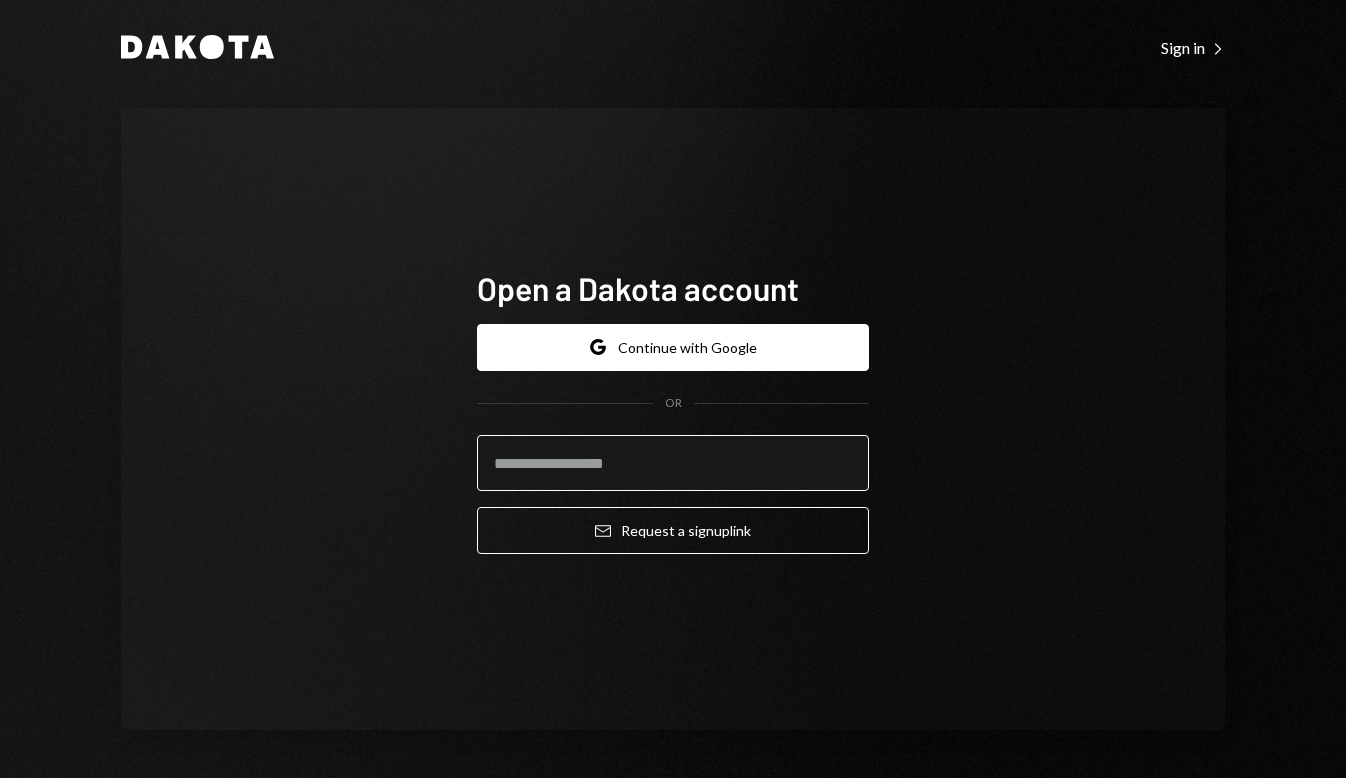 click at bounding box center [673, 463] 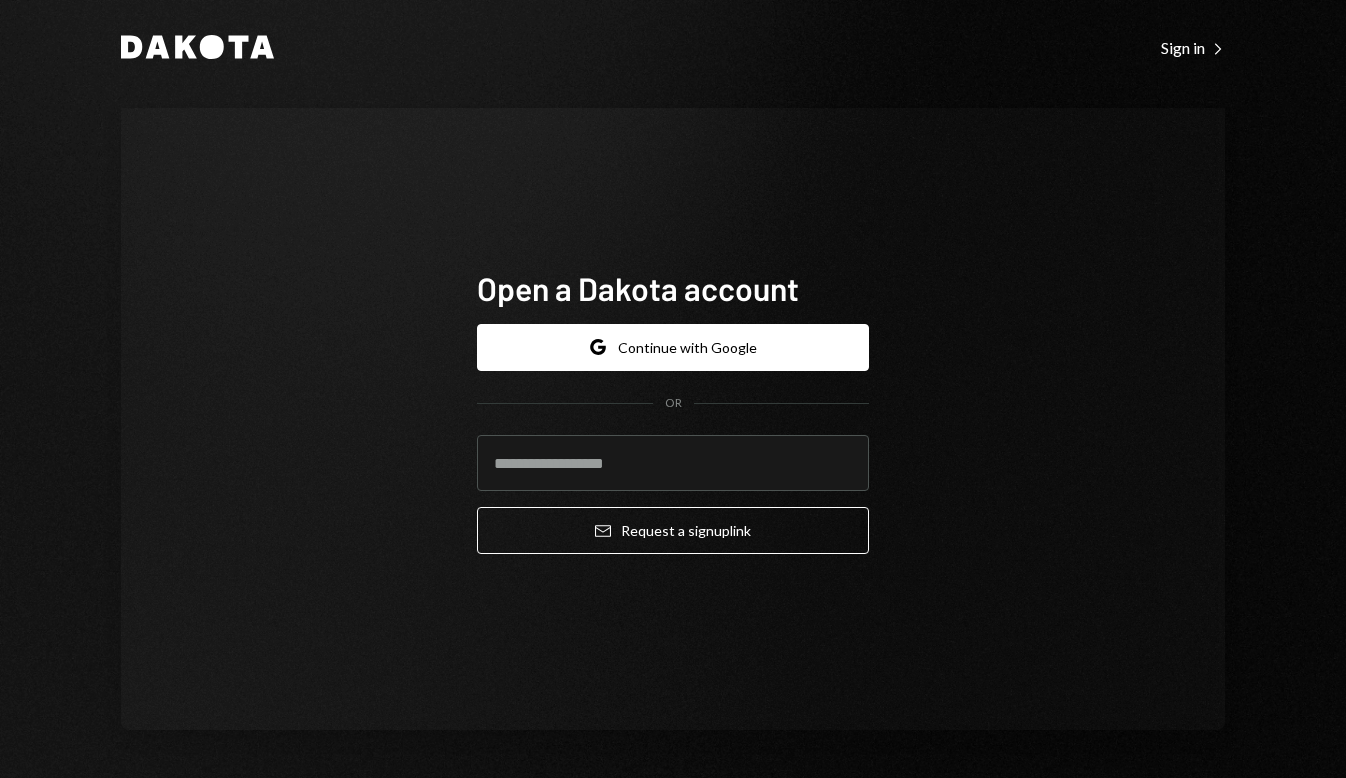 click on "Open a Dakota account Google  Continue with Google OR Email Request a sign  up  link" at bounding box center (673, 419) 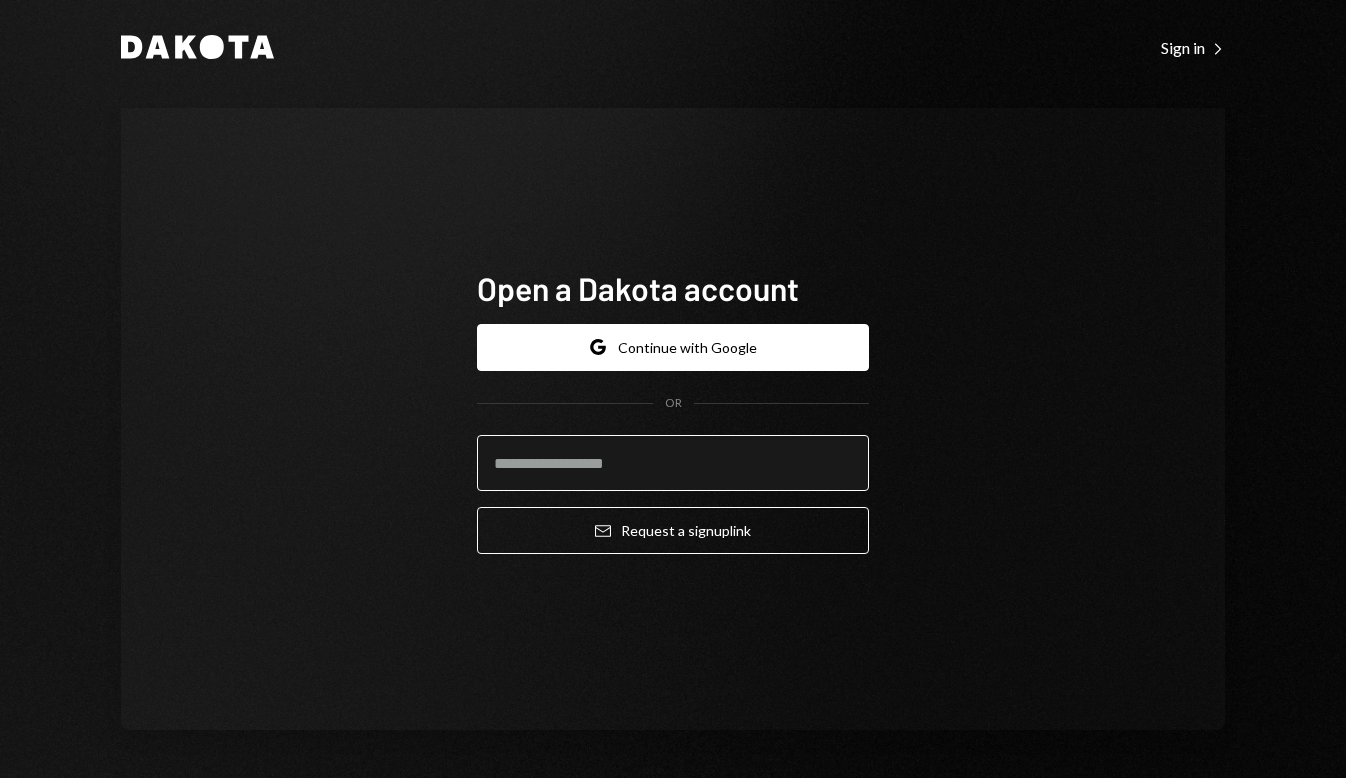click at bounding box center (673, 463) 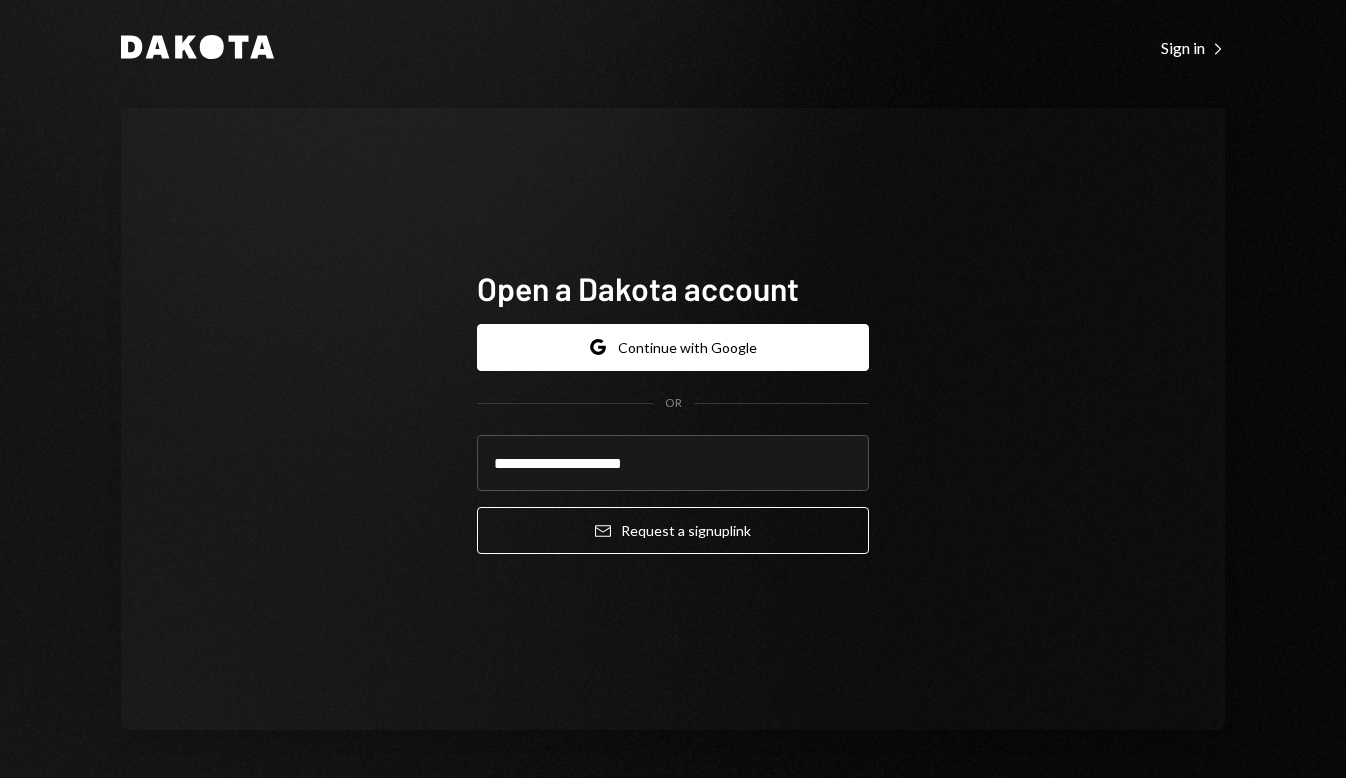 type on "**********" 